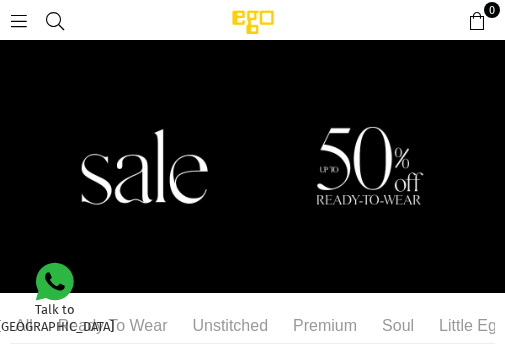 select on "******" 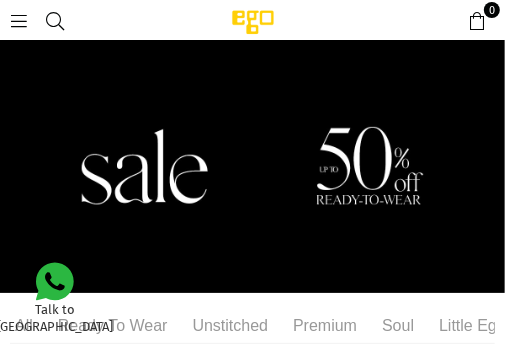 scroll, scrollTop: 0, scrollLeft: 0, axis: both 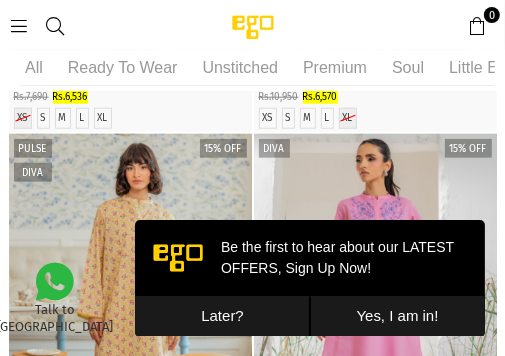 click on "Later?" at bounding box center [221, 315] 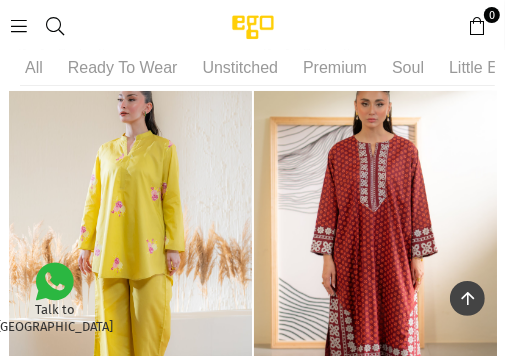 scroll, scrollTop: 2450, scrollLeft: 0, axis: vertical 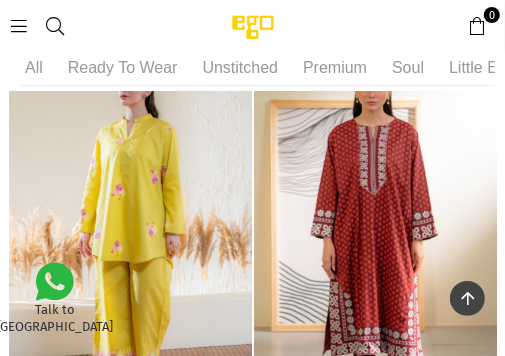 click at bounding box center [55, 26] 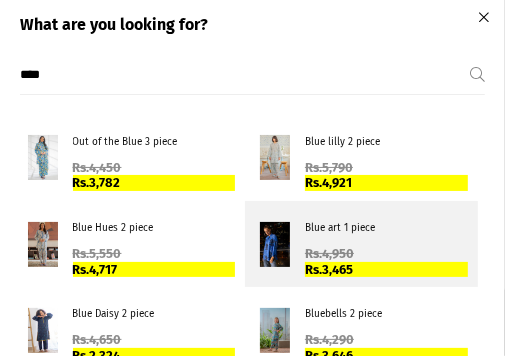 scroll, scrollTop: 13252, scrollLeft: 0, axis: vertical 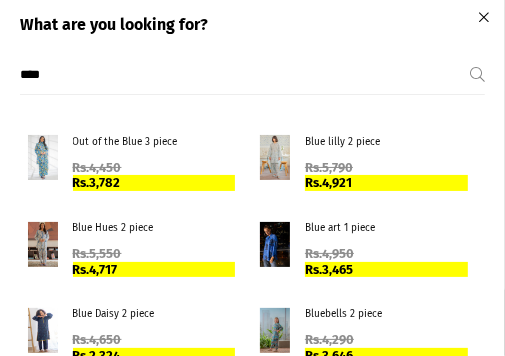 click on "What are you looking for? ****   Submit
Out of the Blue 3 piece
Regular price
Rs.4,450
Rs.3,782
Blue lilly 2 piece
Regular price
Rs.5,790
Rs.4,921
Blue Hues 2 piece
Regular price
Rs.5,550
Rs.4,717
Blue art 1 piece
Regular price
Rs.4,950
Rs.3,465" at bounding box center (252, 194) 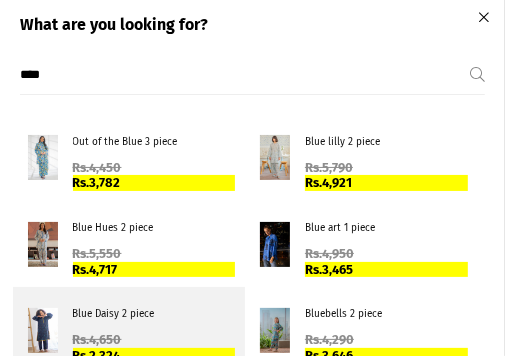 scroll, scrollTop: 4596, scrollLeft: 0, axis: vertical 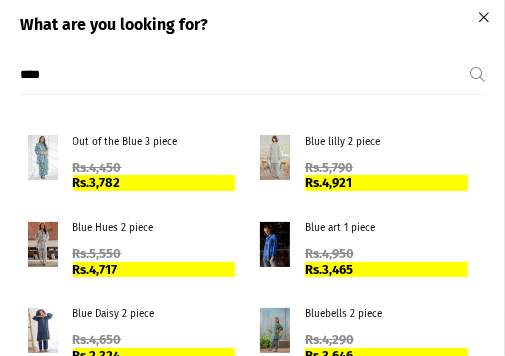 drag, startPoint x: 36, startPoint y: 77, endPoint x: 0, endPoint y: 72, distance: 36.345562 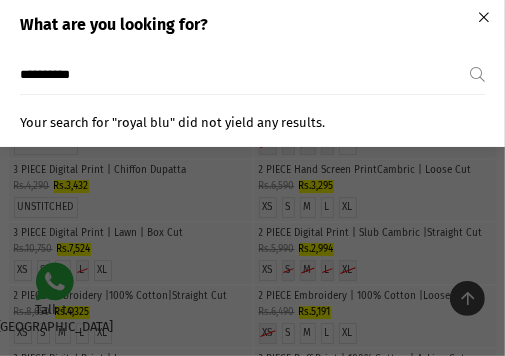 type on "**********" 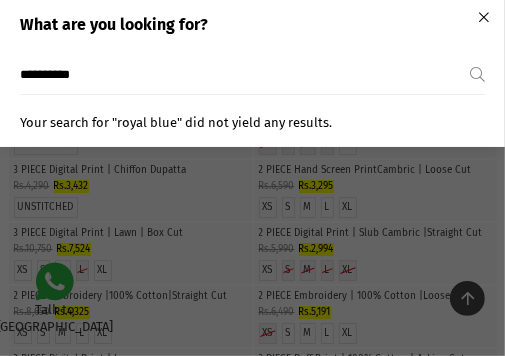 scroll, scrollTop: 4876, scrollLeft: 0, axis: vertical 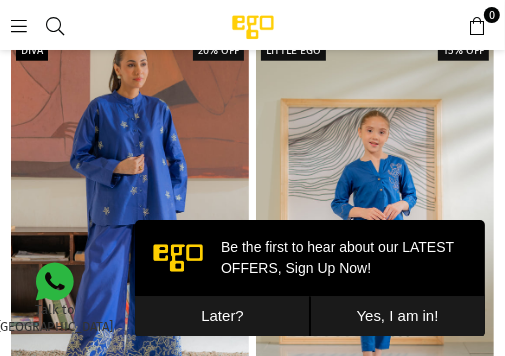 click on "Later?" at bounding box center [221, 315] 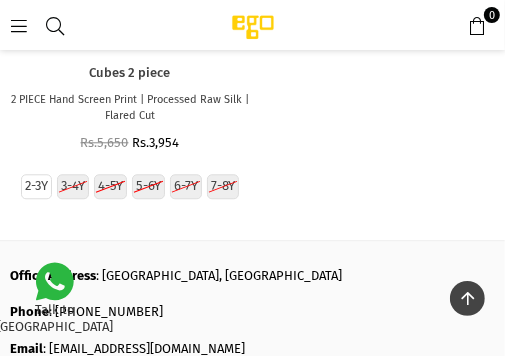 scroll, scrollTop: 4170, scrollLeft: 0, axis: vertical 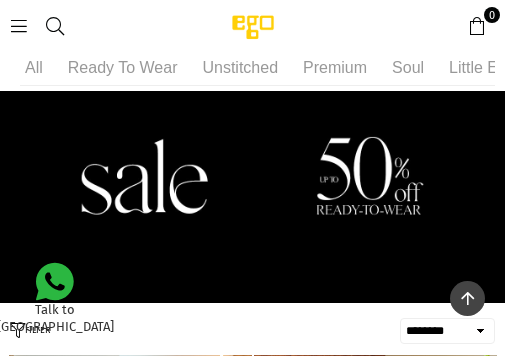 select on "******" 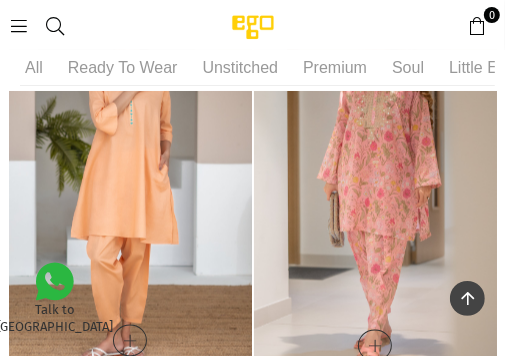 scroll, scrollTop: 930, scrollLeft: 0, axis: vertical 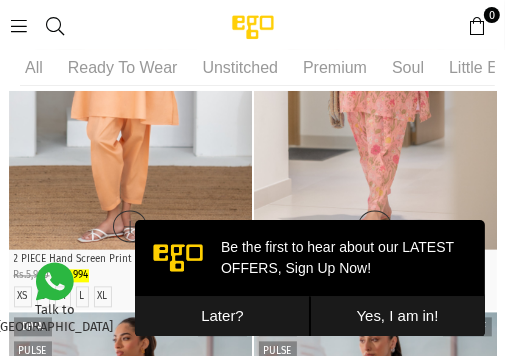 click on "Later?" at bounding box center (221, 315) 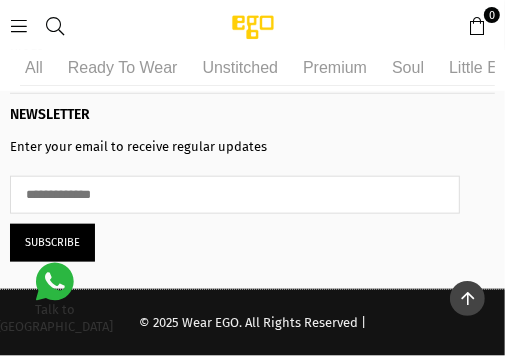 scroll, scrollTop: 34068, scrollLeft: 0, axis: vertical 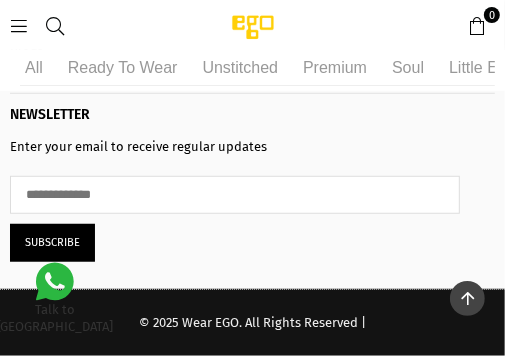 drag, startPoint x: 111, startPoint y: 97, endPoint x: 94, endPoint y: 99, distance: 17.117243 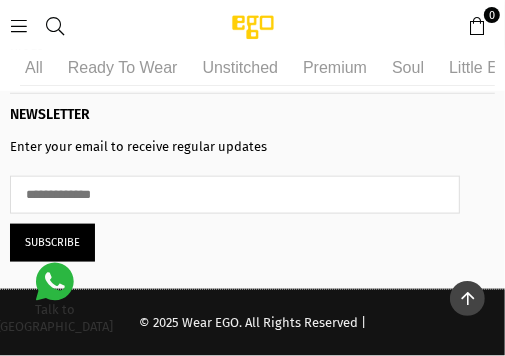 scroll, scrollTop: 51268, scrollLeft: 0, axis: vertical 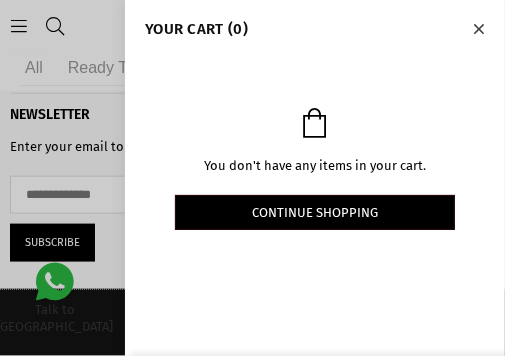 click at bounding box center (478, 29) 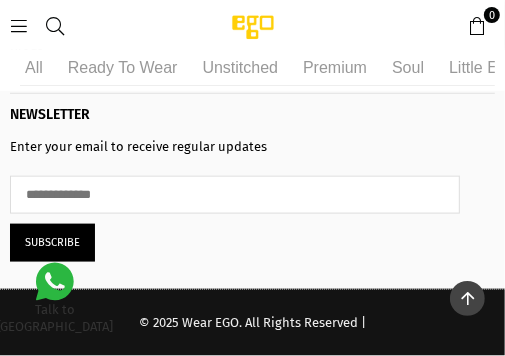 scroll, scrollTop: 49348, scrollLeft: 0, axis: vertical 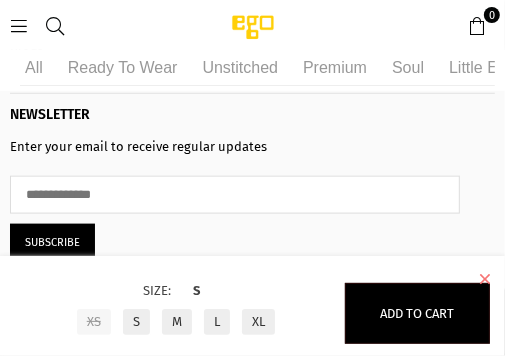 click at bounding box center [484, 279] 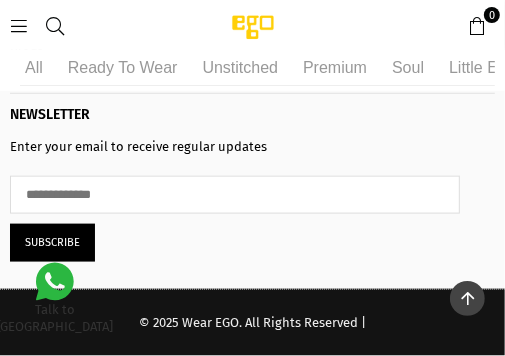 scroll, scrollTop: 53948, scrollLeft: 0, axis: vertical 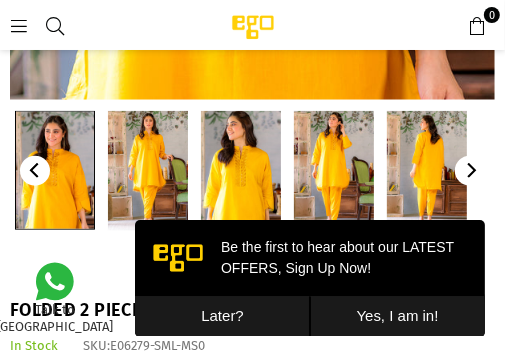 click on "Later?" at bounding box center [221, 315] 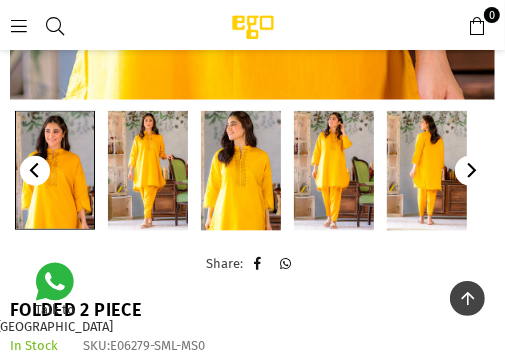 click at bounding box center (148, 171) 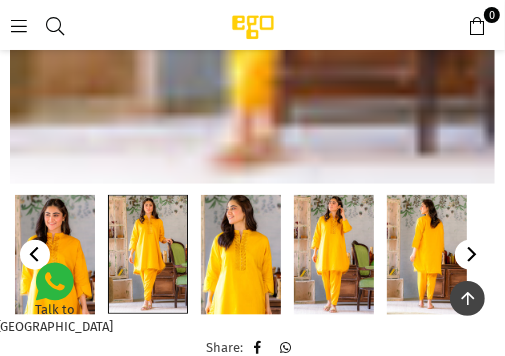 scroll, scrollTop: 650, scrollLeft: 0, axis: vertical 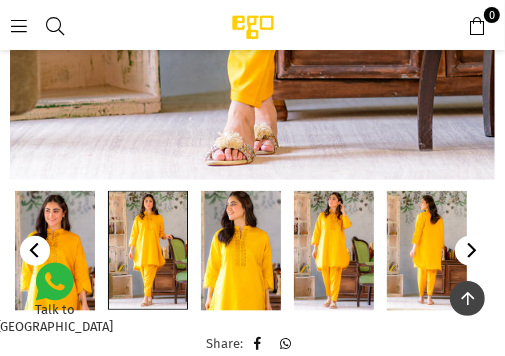 click at bounding box center [241, 251] 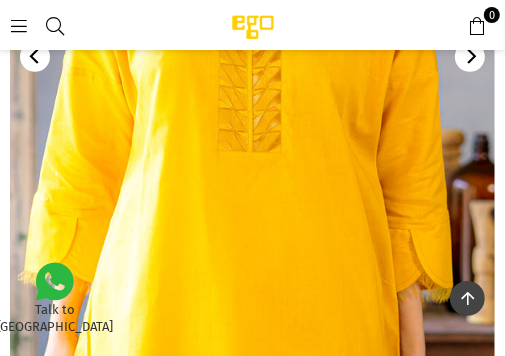 scroll, scrollTop: 610, scrollLeft: 0, axis: vertical 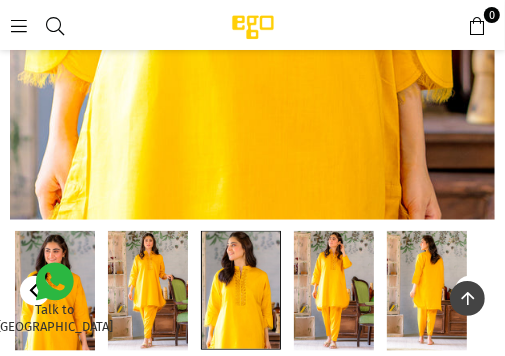 click at bounding box center [334, 291] 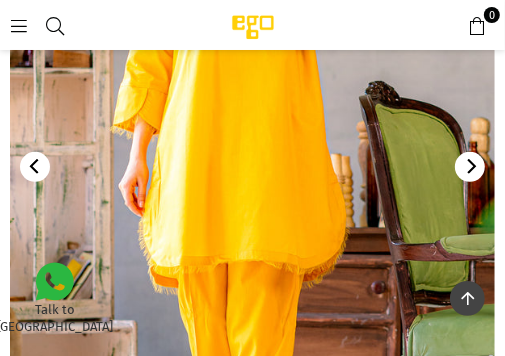 scroll, scrollTop: 620, scrollLeft: 0, axis: vertical 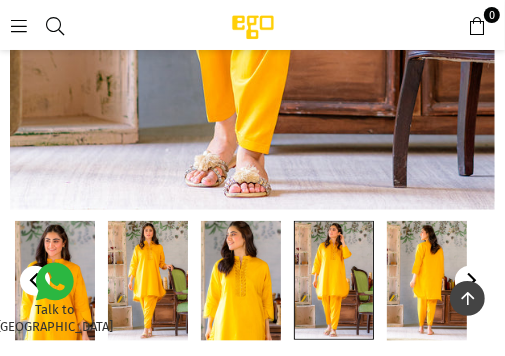 click at bounding box center [334, 280] 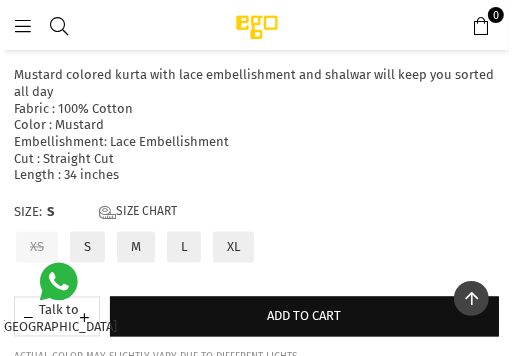 scroll, scrollTop: 1060, scrollLeft: 0, axis: vertical 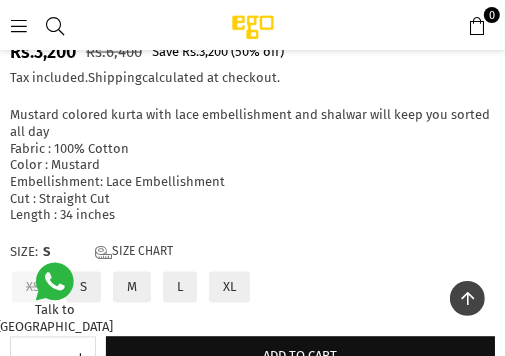 click on "Size Chart" at bounding box center (134, 253) 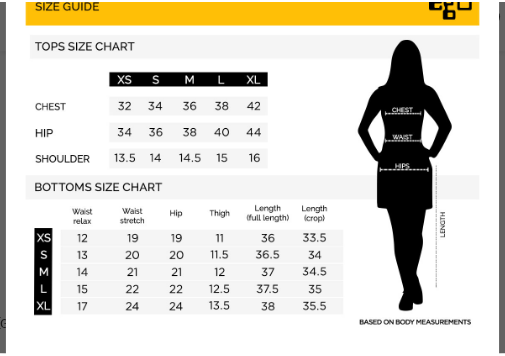scroll, scrollTop: 0, scrollLeft: 0, axis: both 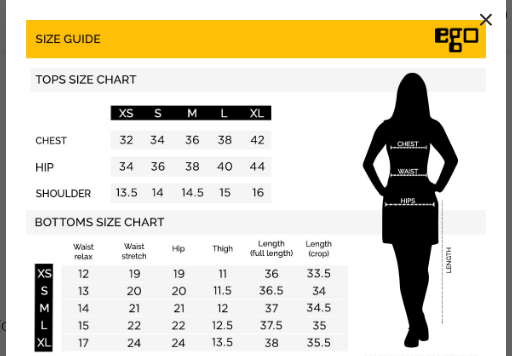 click on "×" at bounding box center [486, 20] 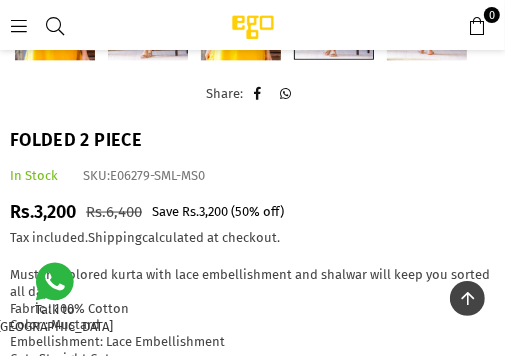 scroll, scrollTop: 1100, scrollLeft: 0, axis: vertical 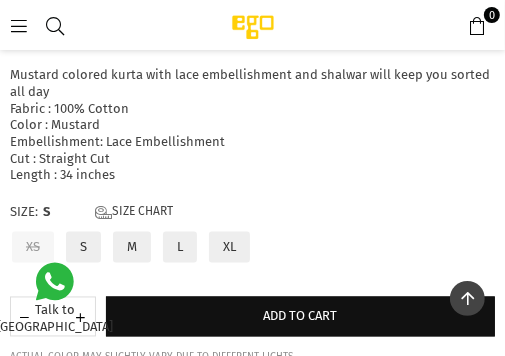 click on "L" at bounding box center (180, 247) 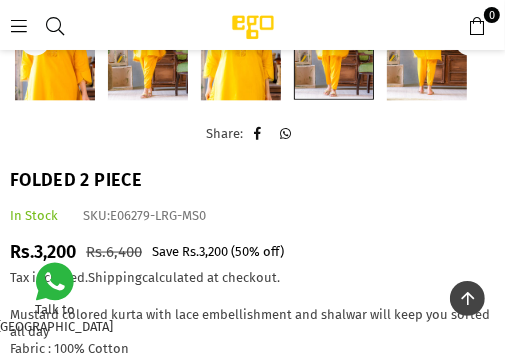 scroll, scrollTop: 620, scrollLeft: 0, axis: vertical 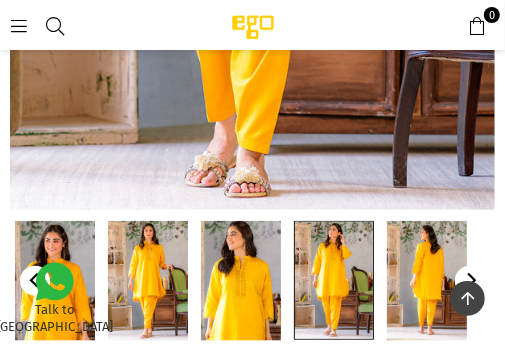 click at bounding box center (427, 281) 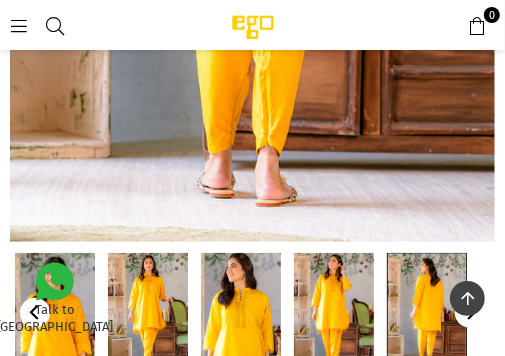 scroll, scrollTop: 590, scrollLeft: 0, axis: vertical 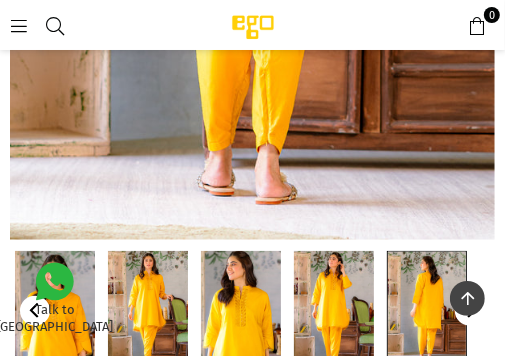 click at bounding box center [334, 311] 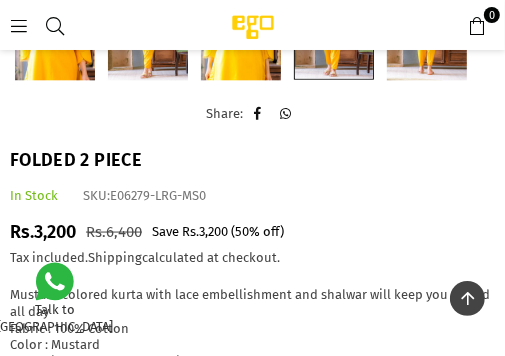 scroll, scrollTop: 1080, scrollLeft: 0, axis: vertical 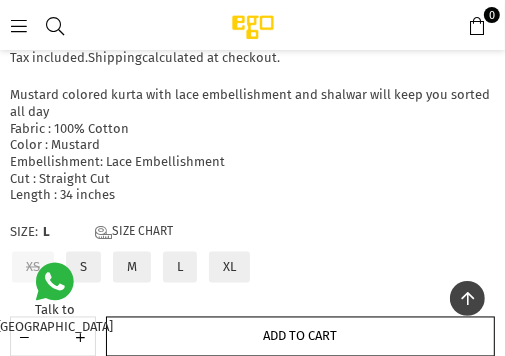 click on "Add to cart" at bounding box center [301, 336] 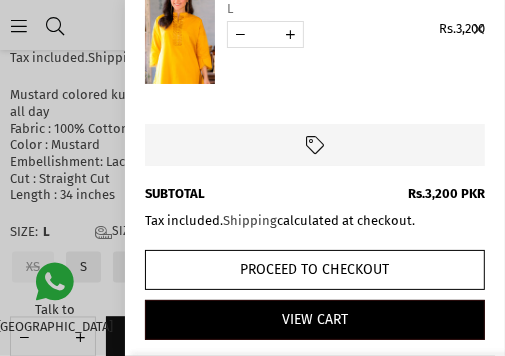 scroll, scrollTop: 101, scrollLeft: 0, axis: vertical 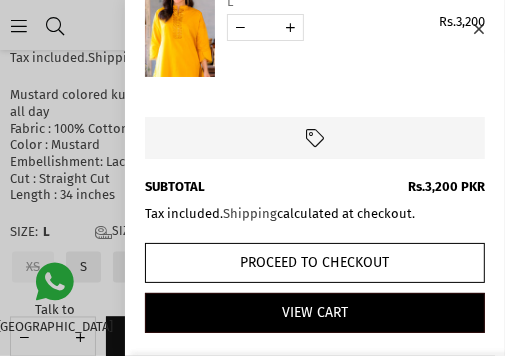 click at bounding box center [180, 24] 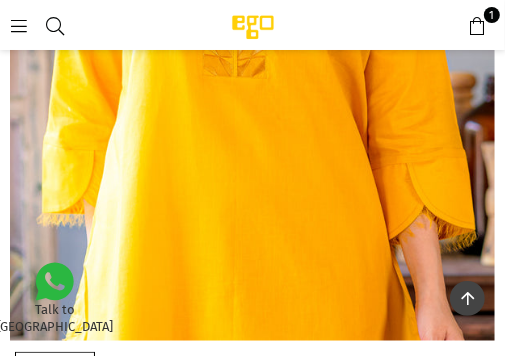 scroll, scrollTop: 610, scrollLeft: 0, axis: vertical 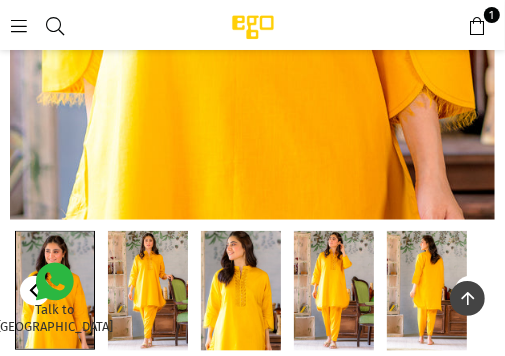 click at bounding box center [148, 291] 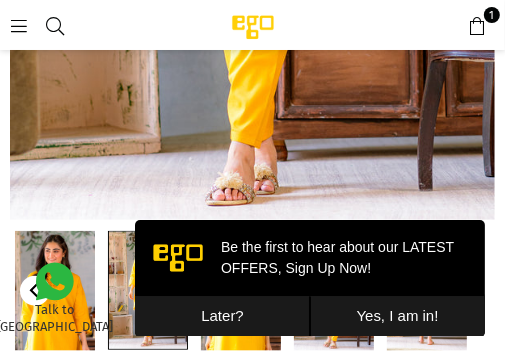 scroll, scrollTop: 0, scrollLeft: 0, axis: both 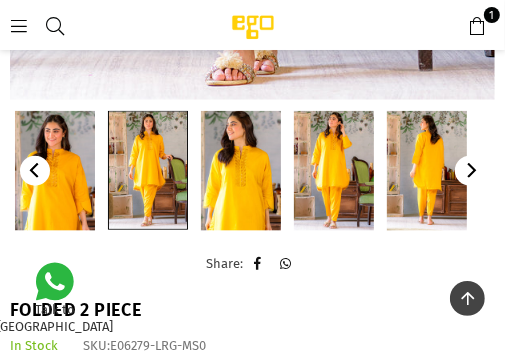 click at bounding box center (334, 171) 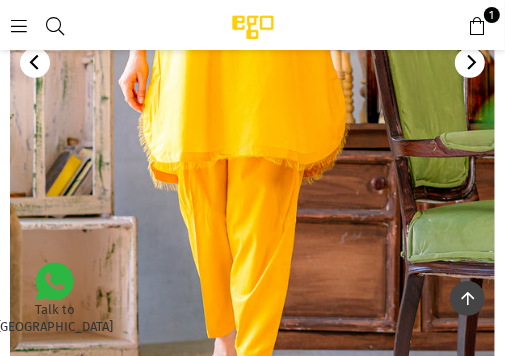 scroll, scrollTop: 660, scrollLeft: 0, axis: vertical 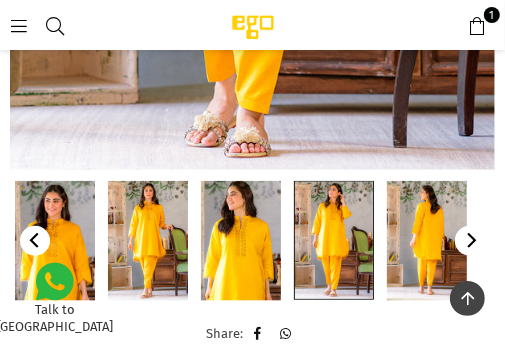 click at bounding box center [427, 241] 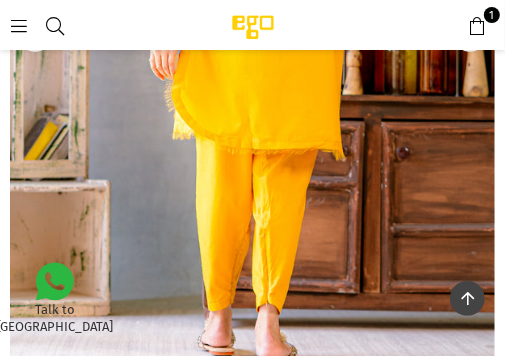 scroll, scrollTop: 670, scrollLeft: 0, axis: vertical 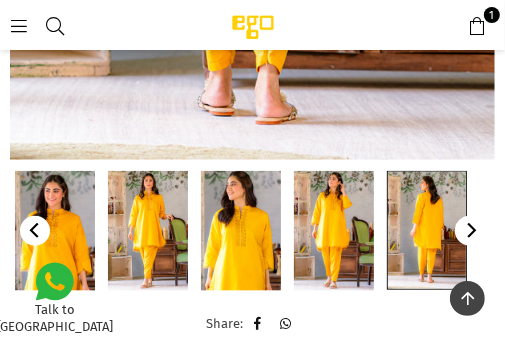 click at bounding box center [148, 231] 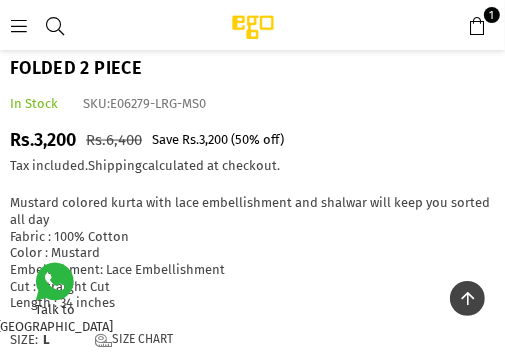 scroll, scrollTop: 1110, scrollLeft: 0, axis: vertical 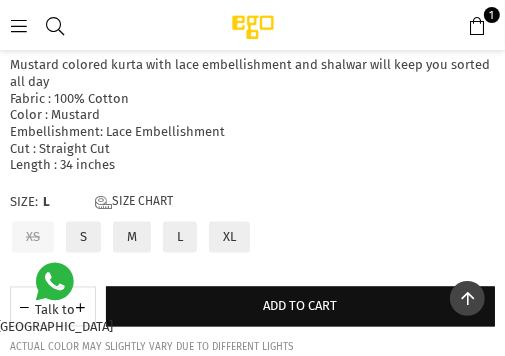 click on "1" at bounding box center [492, 15] 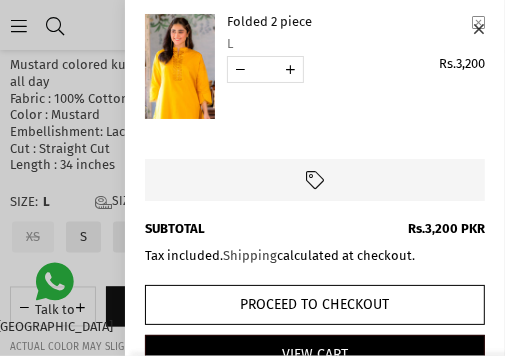 scroll, scrollTop: 101, scrollLeft: 0, axis: vertical 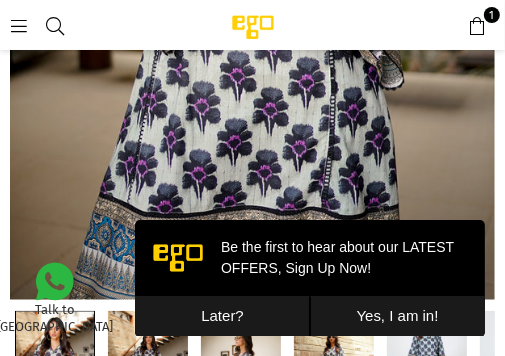 drag, startPoint x: 274, startPoint y: 315, endPoint x: 213, endPoint y: 316, distance: 61.008198 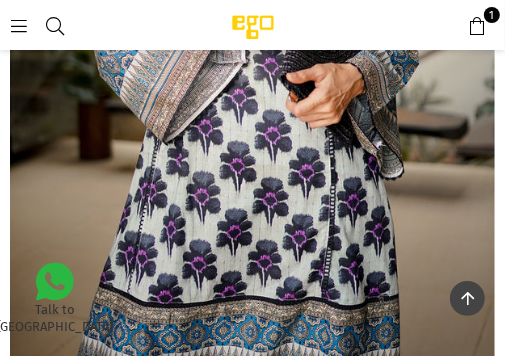 scroll, scrollTop: 290, scrollLeft: 0, axis: vertical 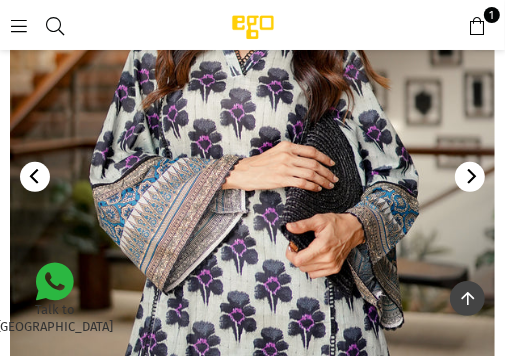 click 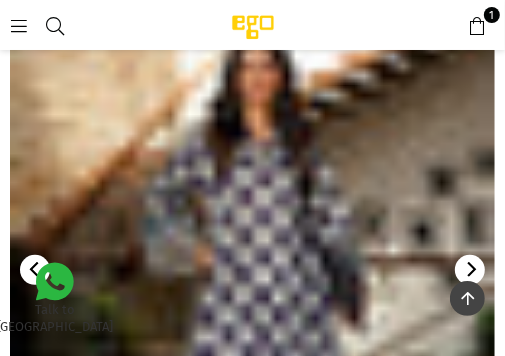 scroll, scrollTop: 170, scrollLeft: 0, axis: vertical 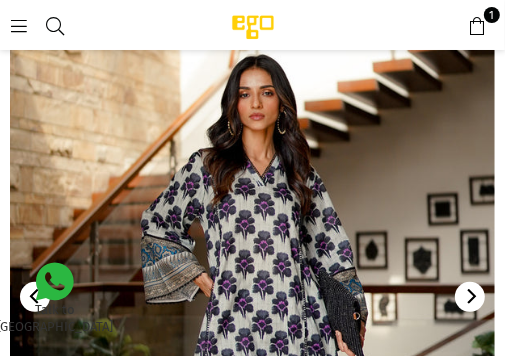 click 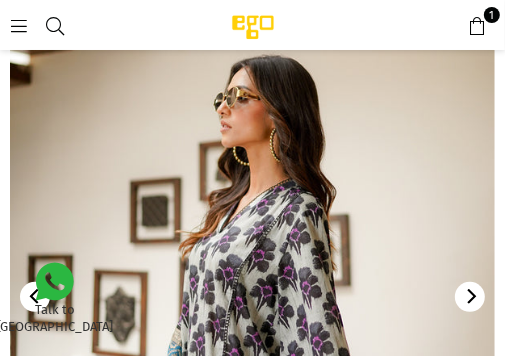 click 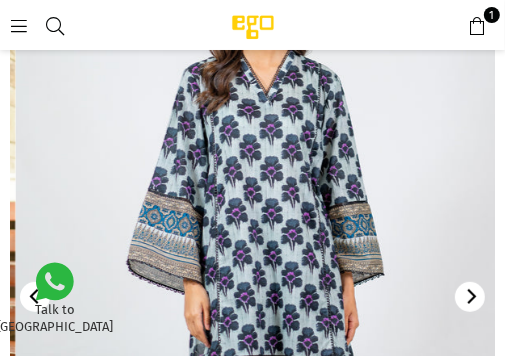 scroll, scrollTop: 0, scrollLeft: 147, axis: horizontal 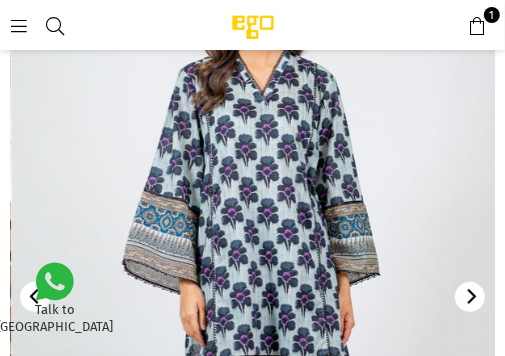 click 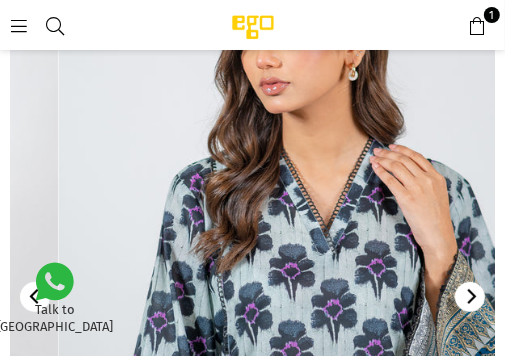 scroll, scrollTop: 0, scrollLeft: 240, axis: horizontal 